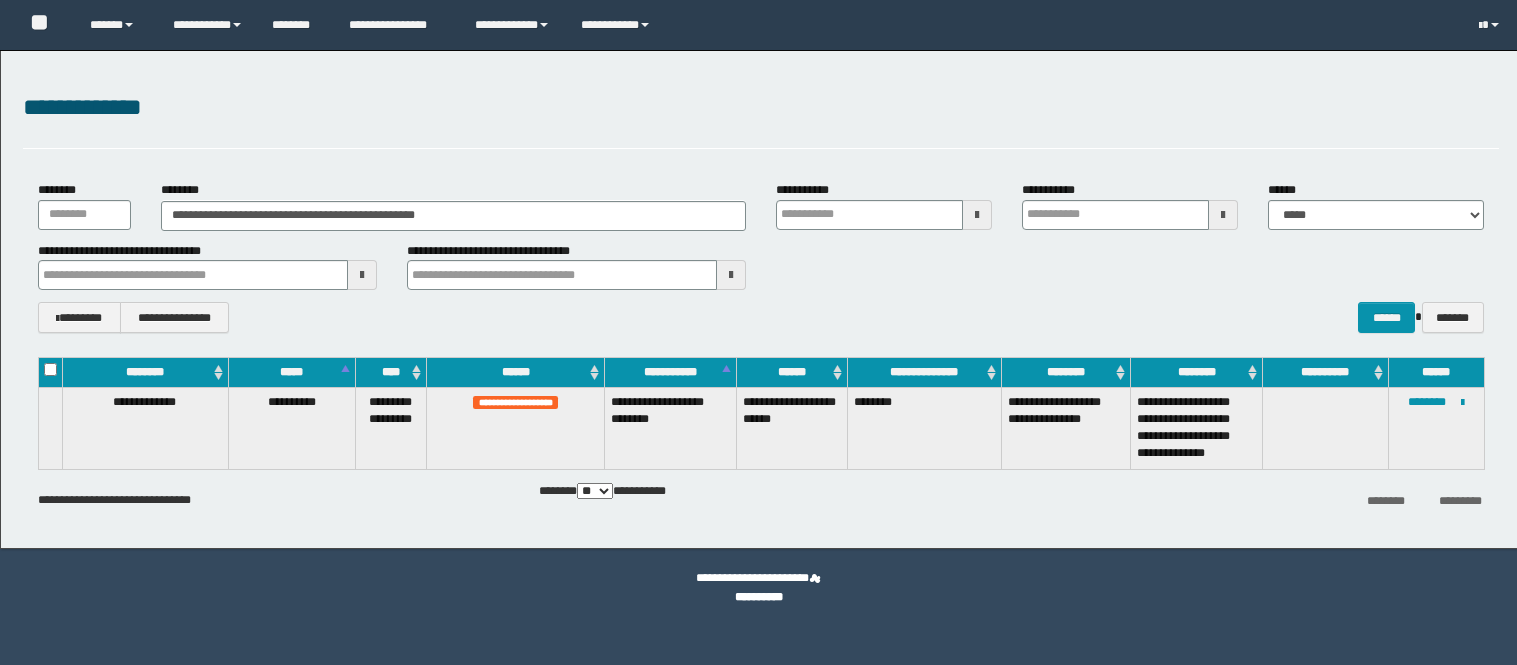 scroll, scrollTop: 0, scrollLeft: 0, axis: both 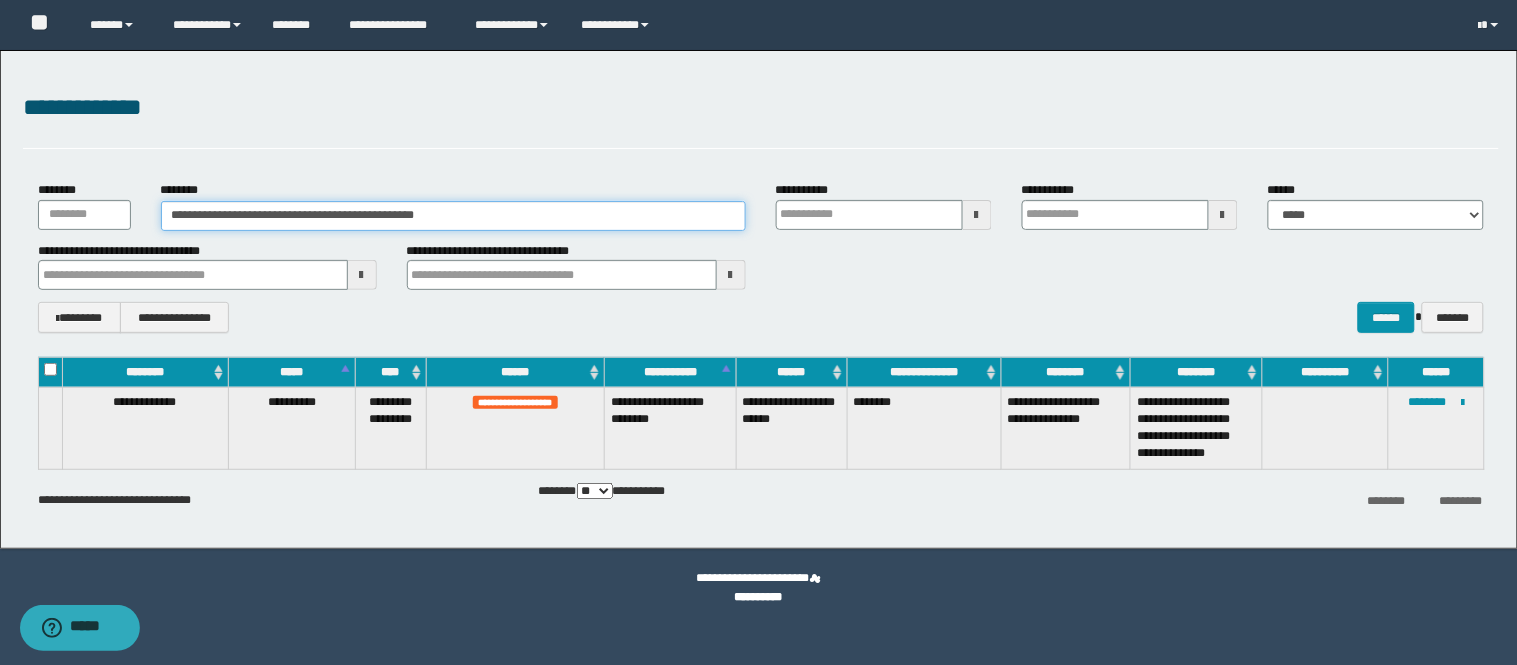 drag, startPoint x: 464, startPoint y: 222, endPoint x: 104, endPoint y: 228, distance: 360.05 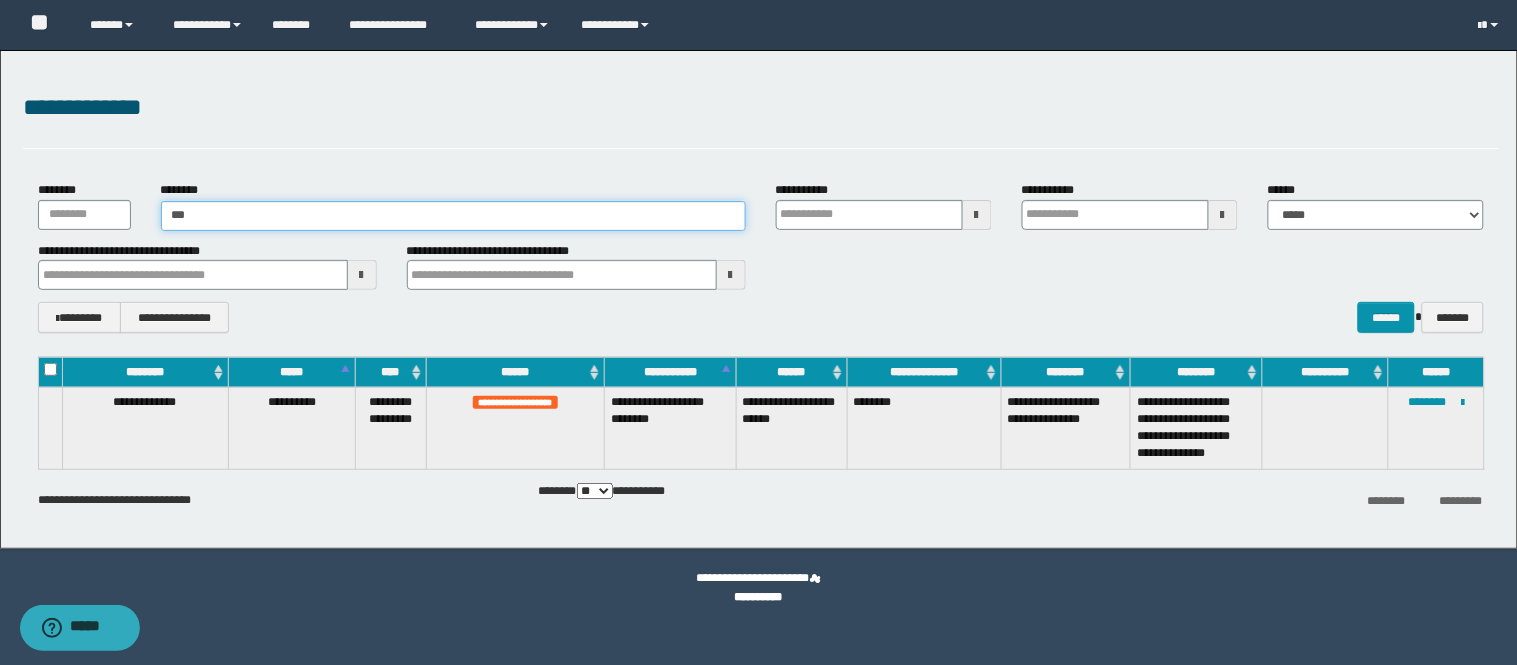 type on "****" 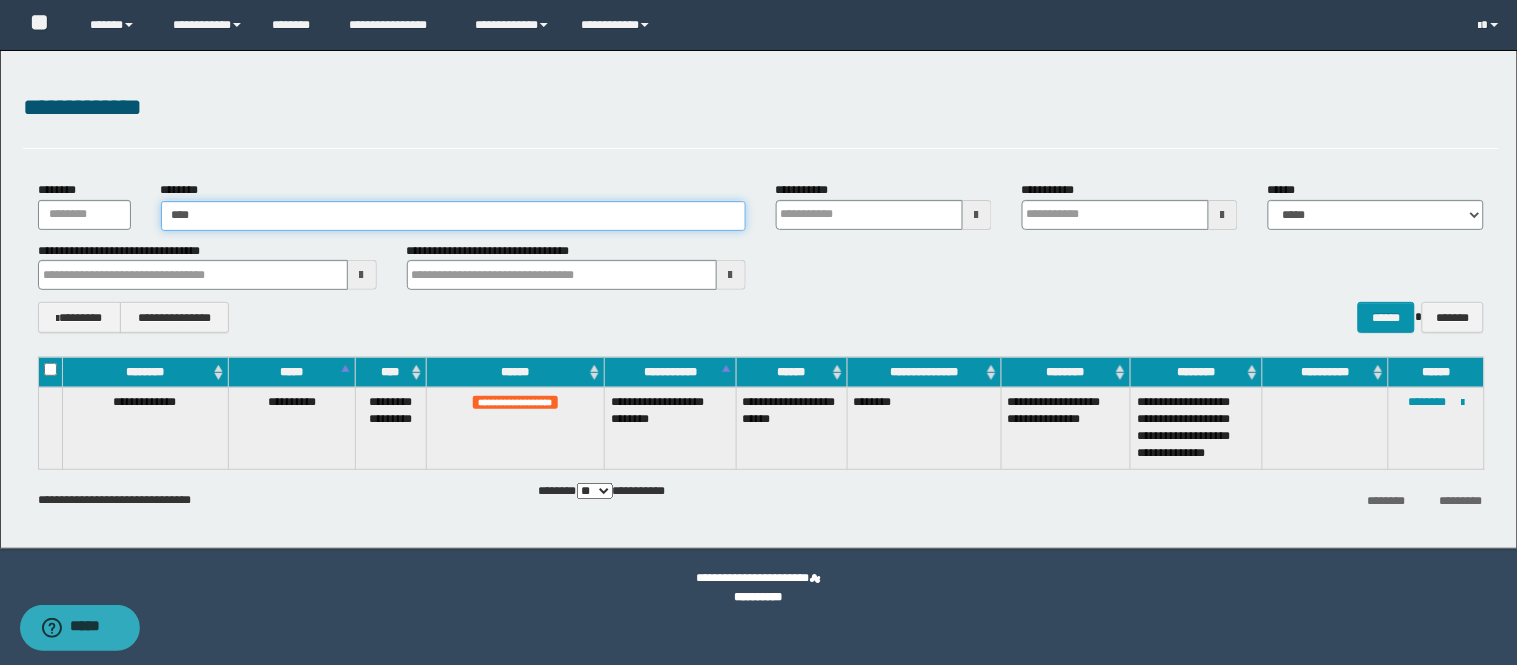 type on "****" 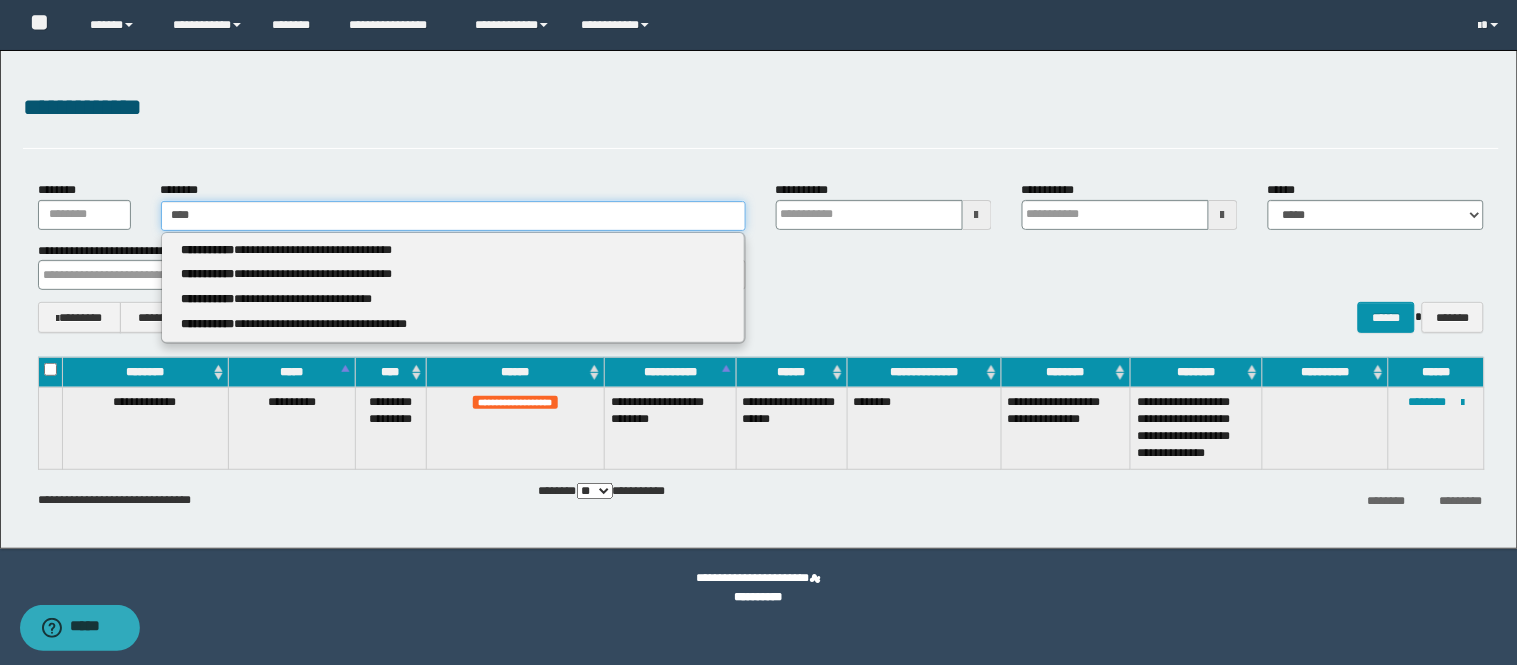 type 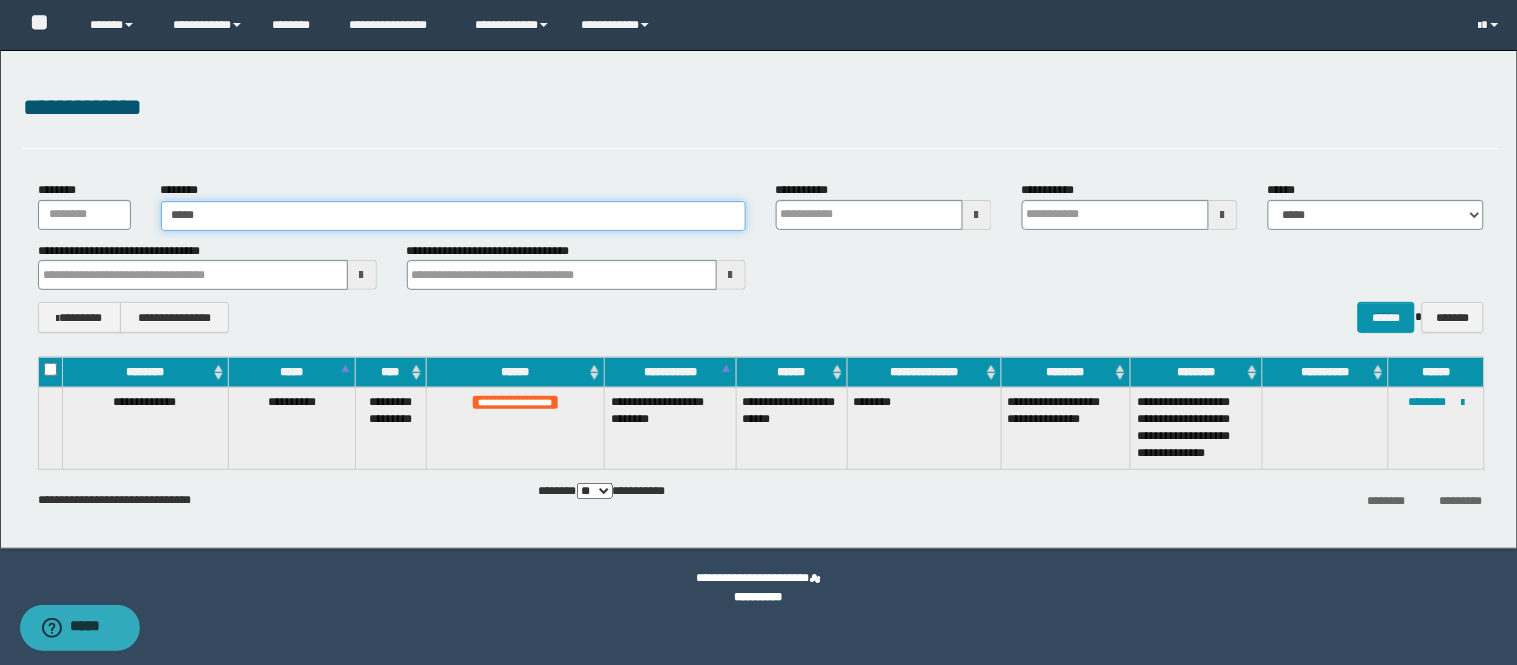 type on "*****" 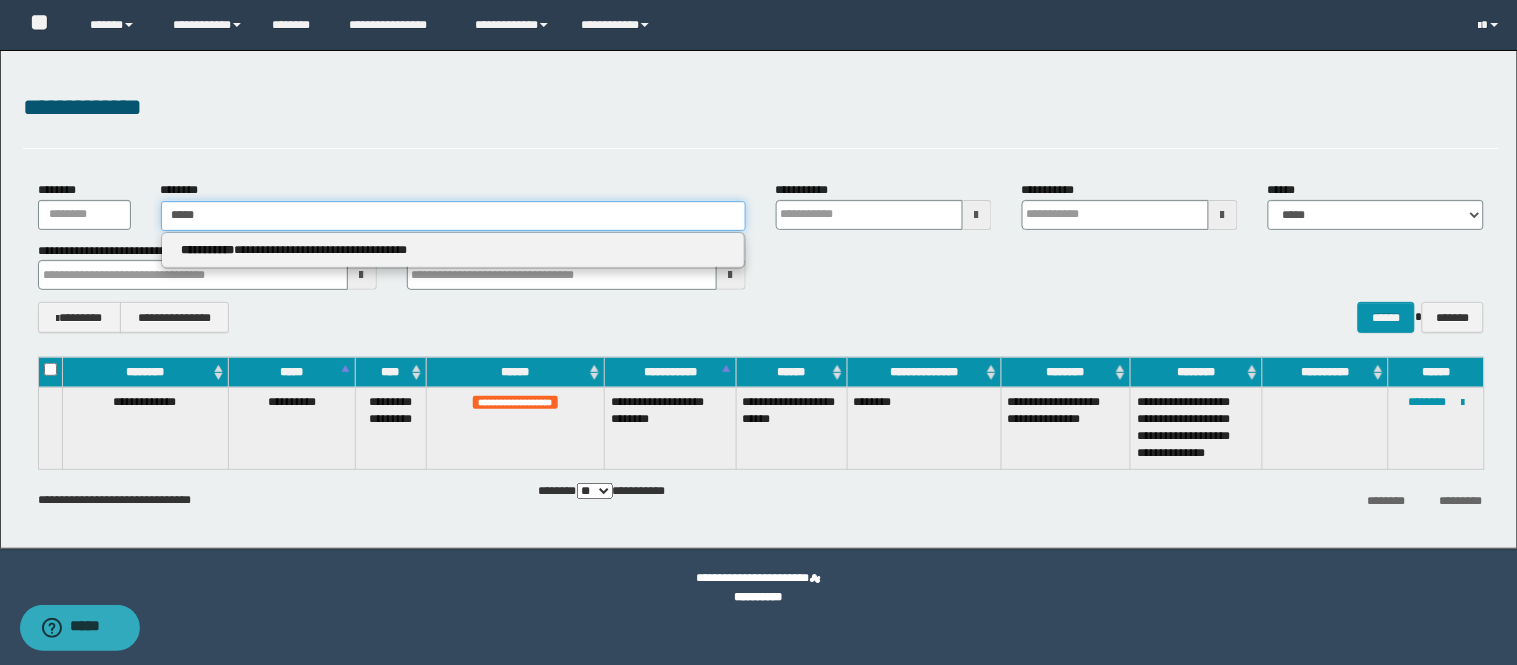 type on "*****" 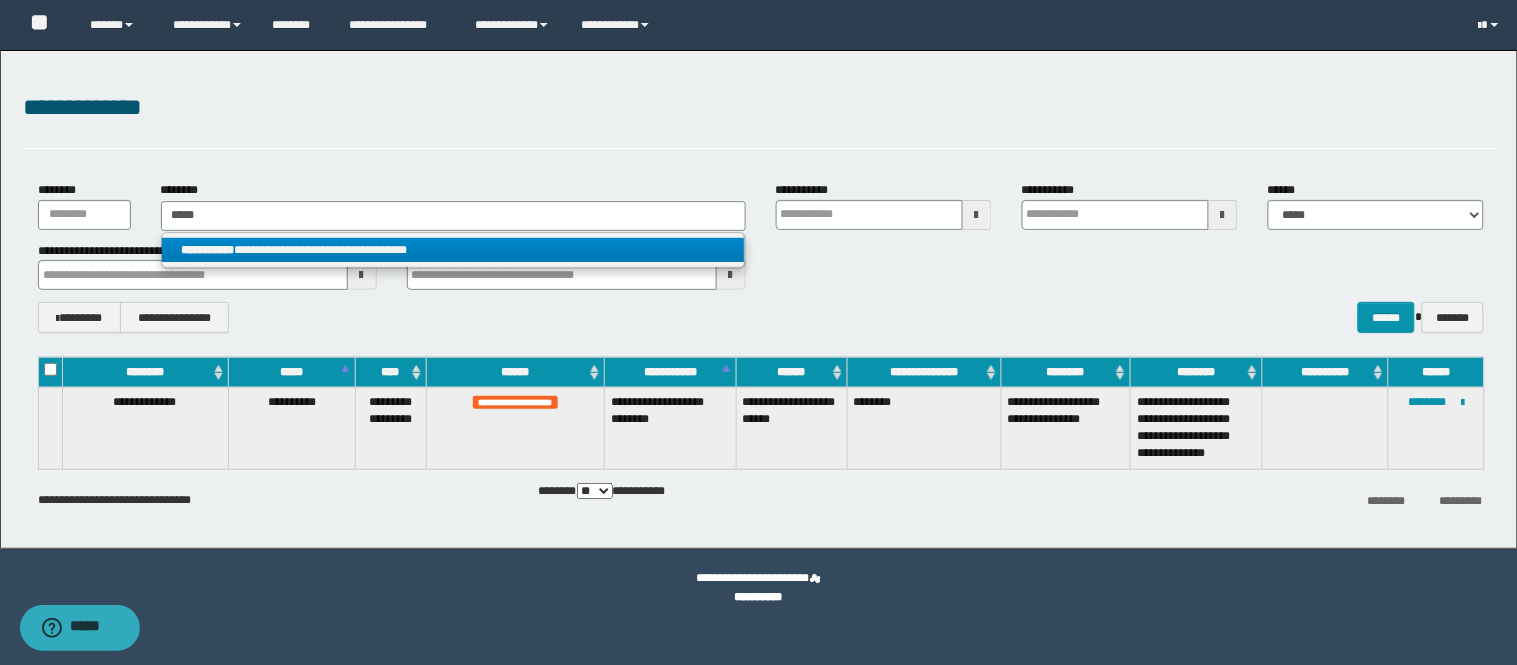 click on "**********" at bounding box center [453, 250] 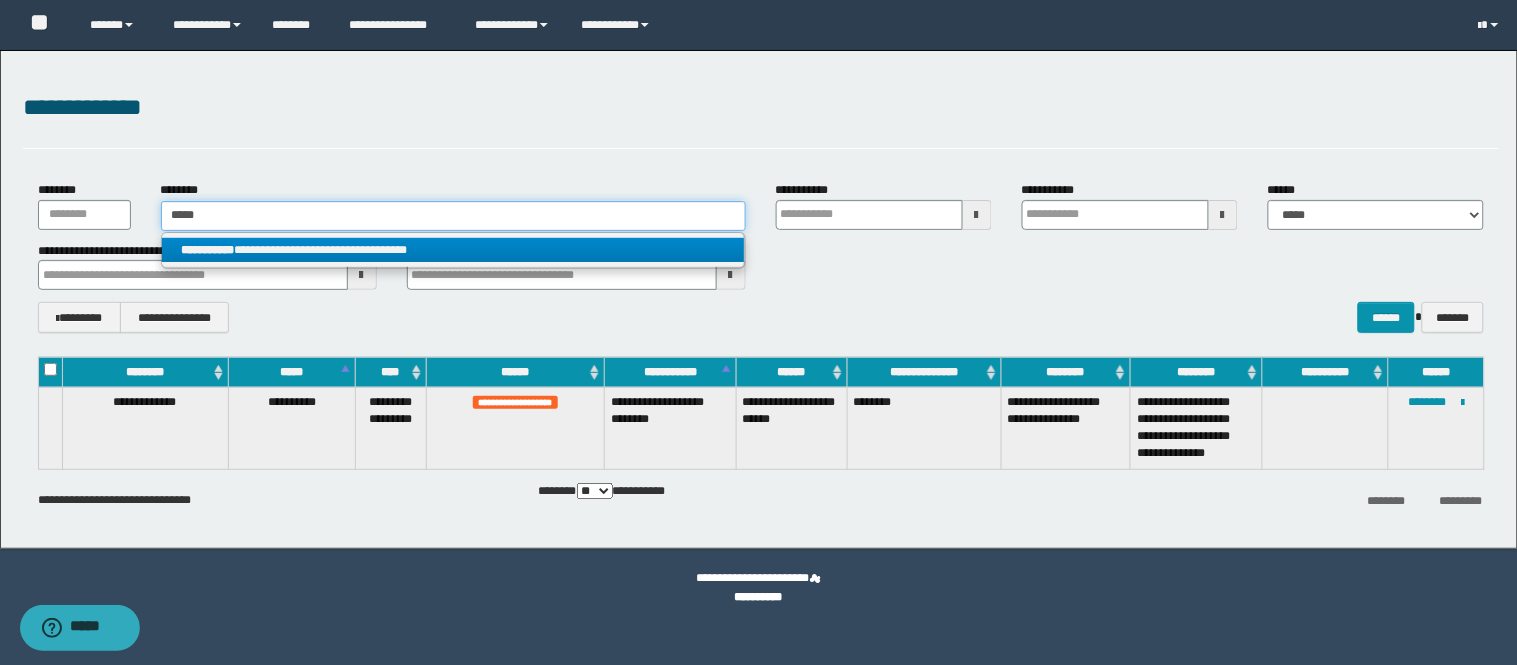 type 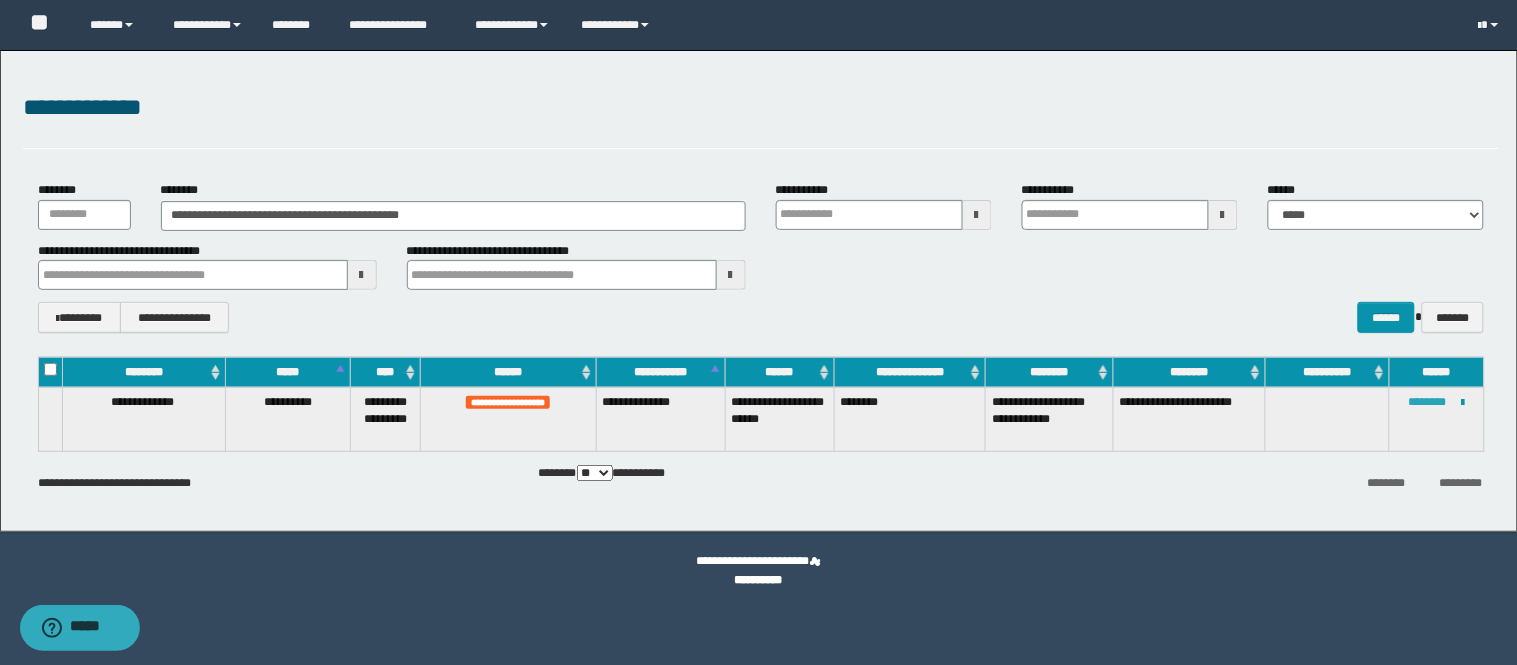 click on "********" at bounding box center [1428, 402] 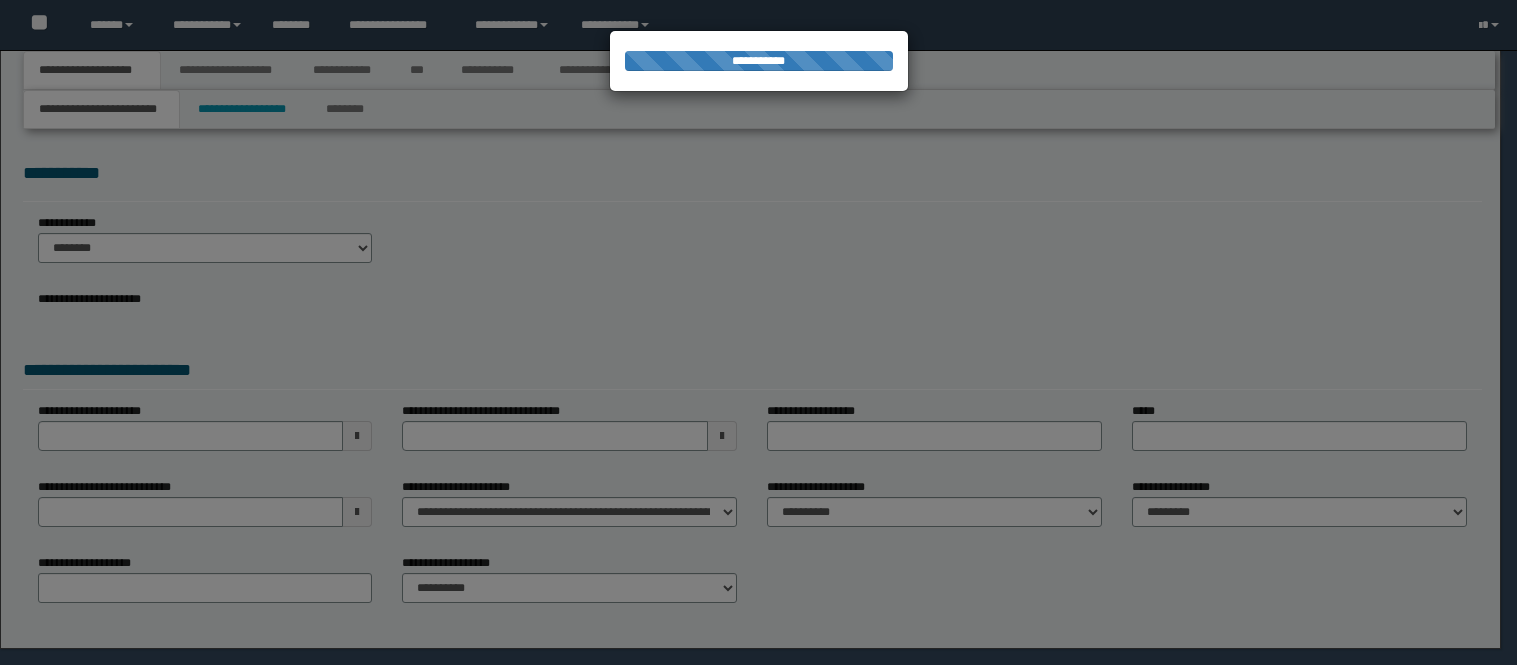 scroll, scrollTop: 0, scrollLeft: 0, axis: both 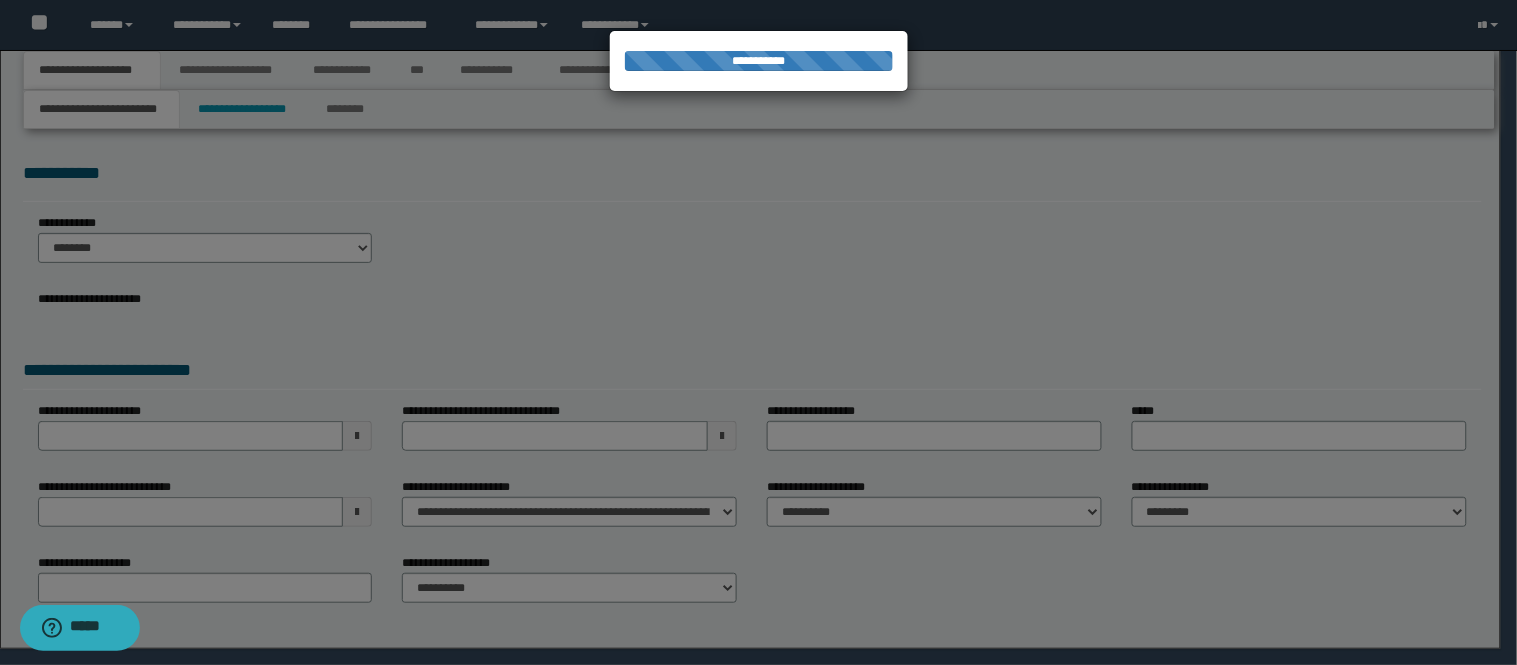 select on "*" 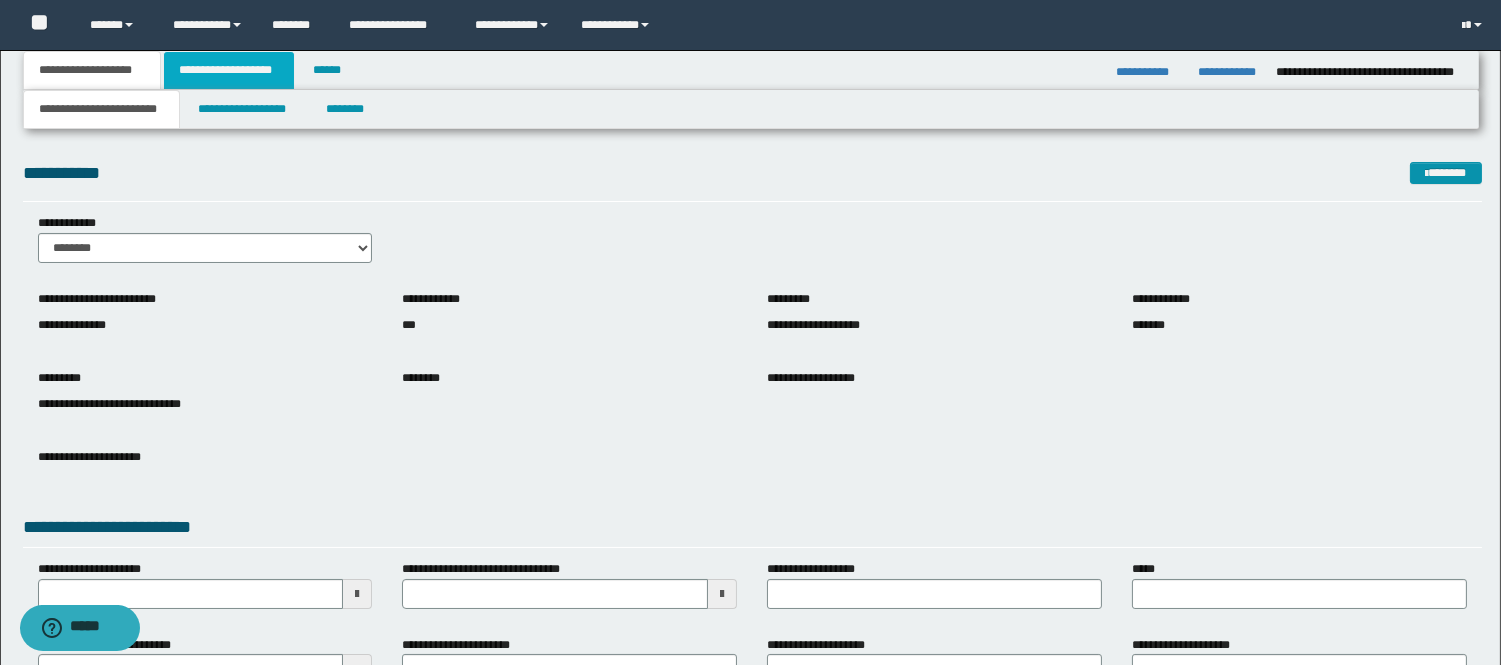 click on "**********" at bounding box center [229, 70] 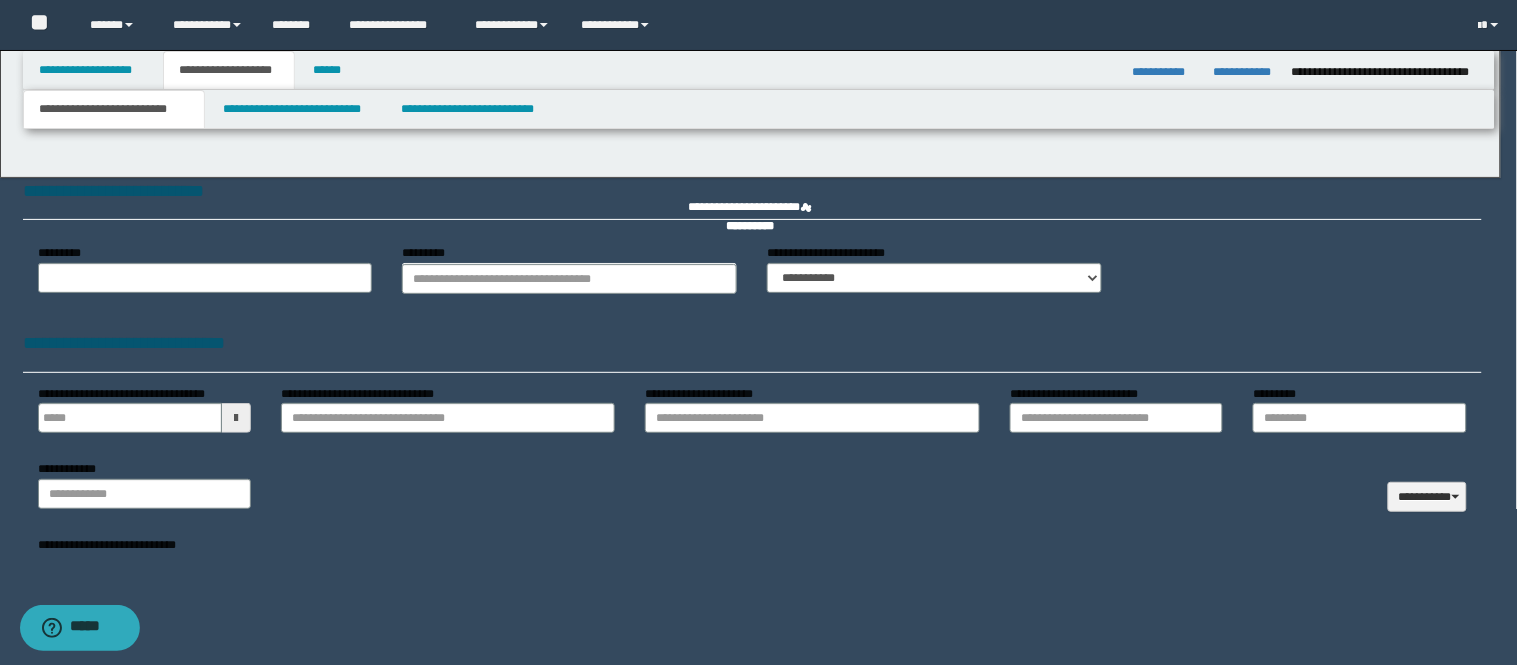 type 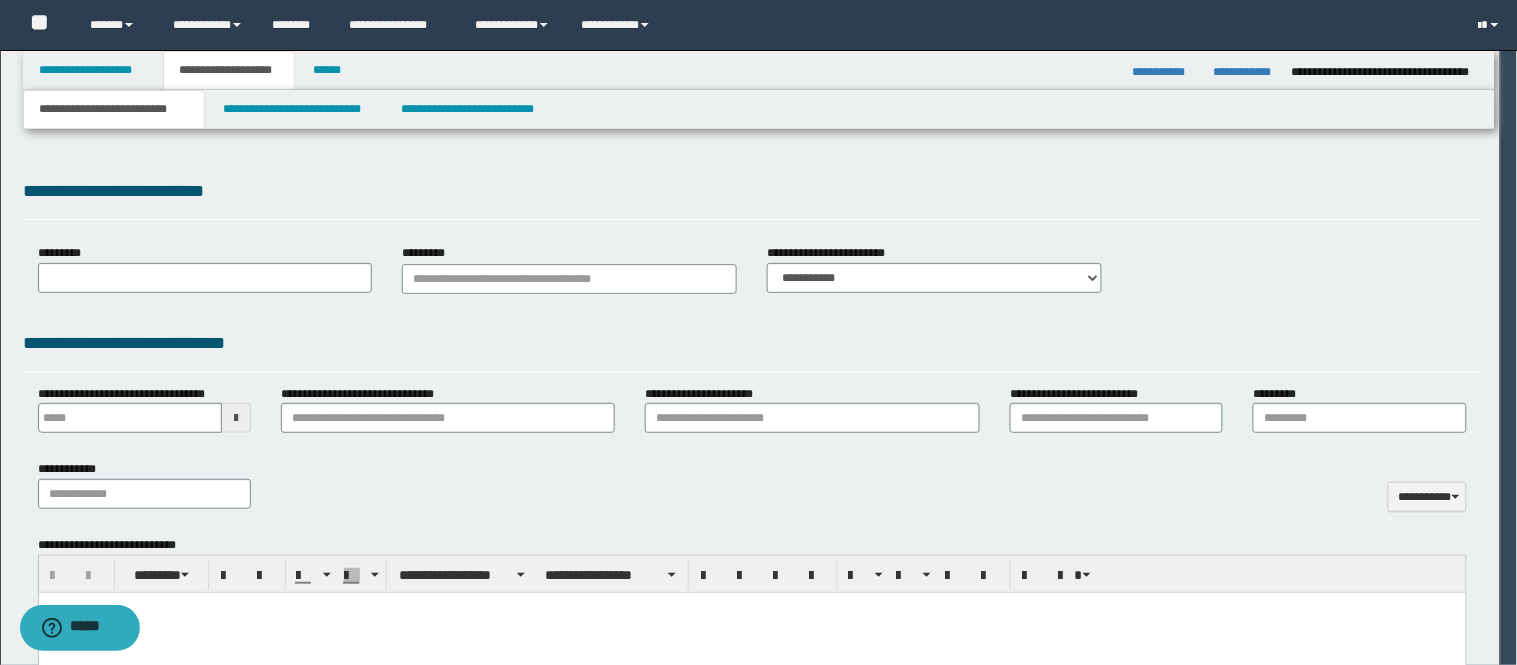 scroll, scrollTop: 0, scrollLeft: 0, axis: both 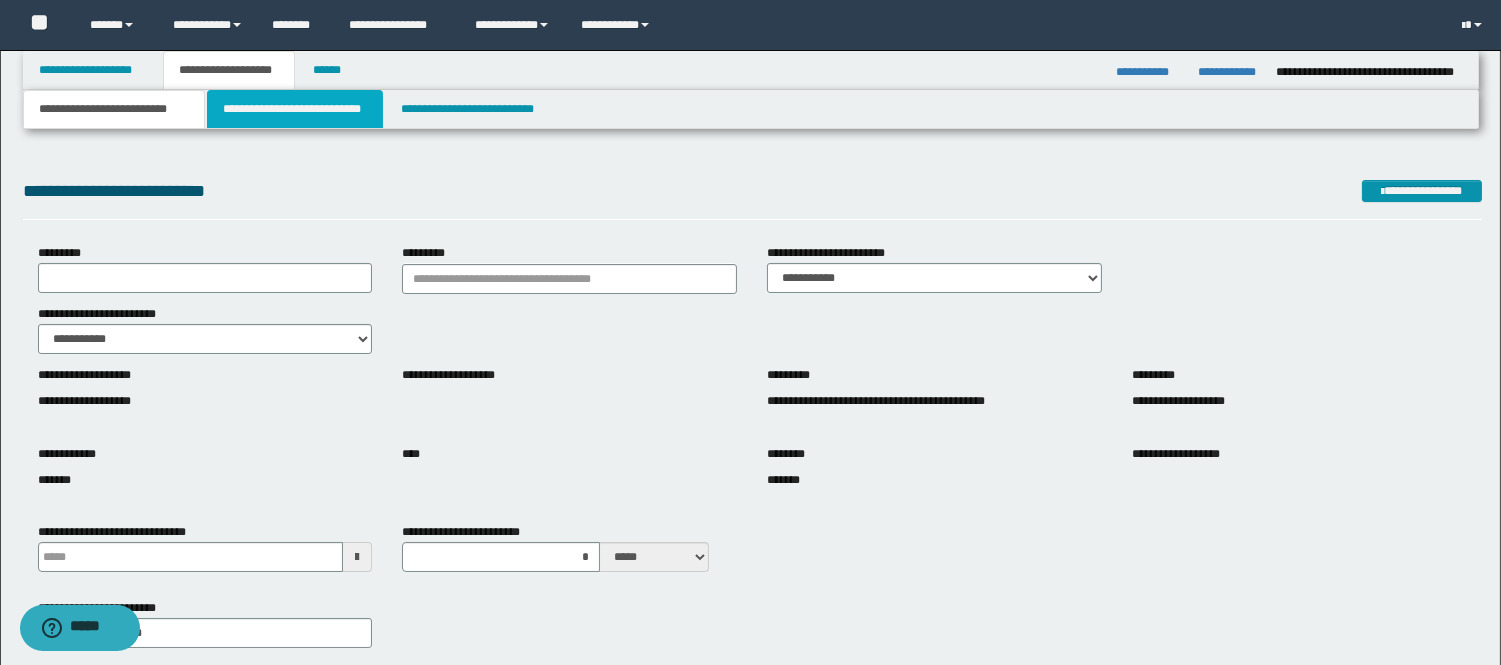 click on "**********" at bounding box center [295, 109] 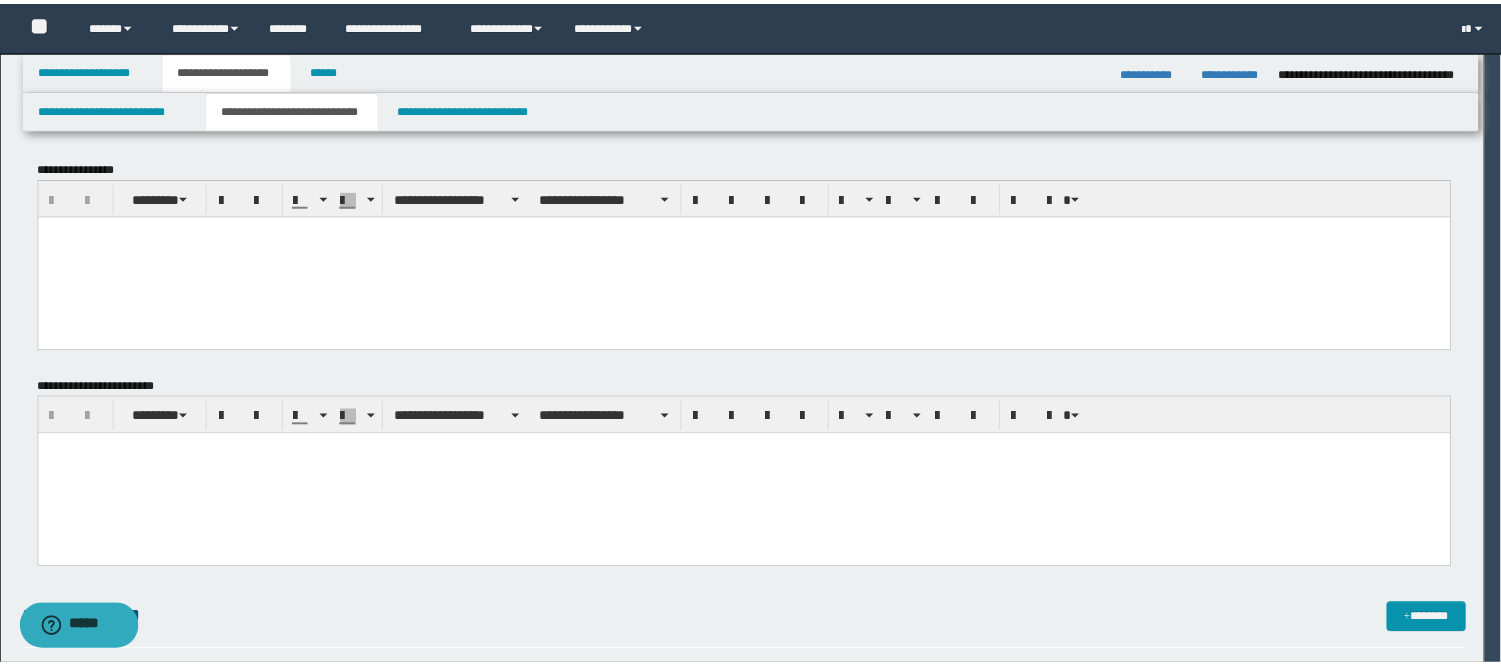 scroll, scrollTop: 0, scrollLeft: 0, axis: both 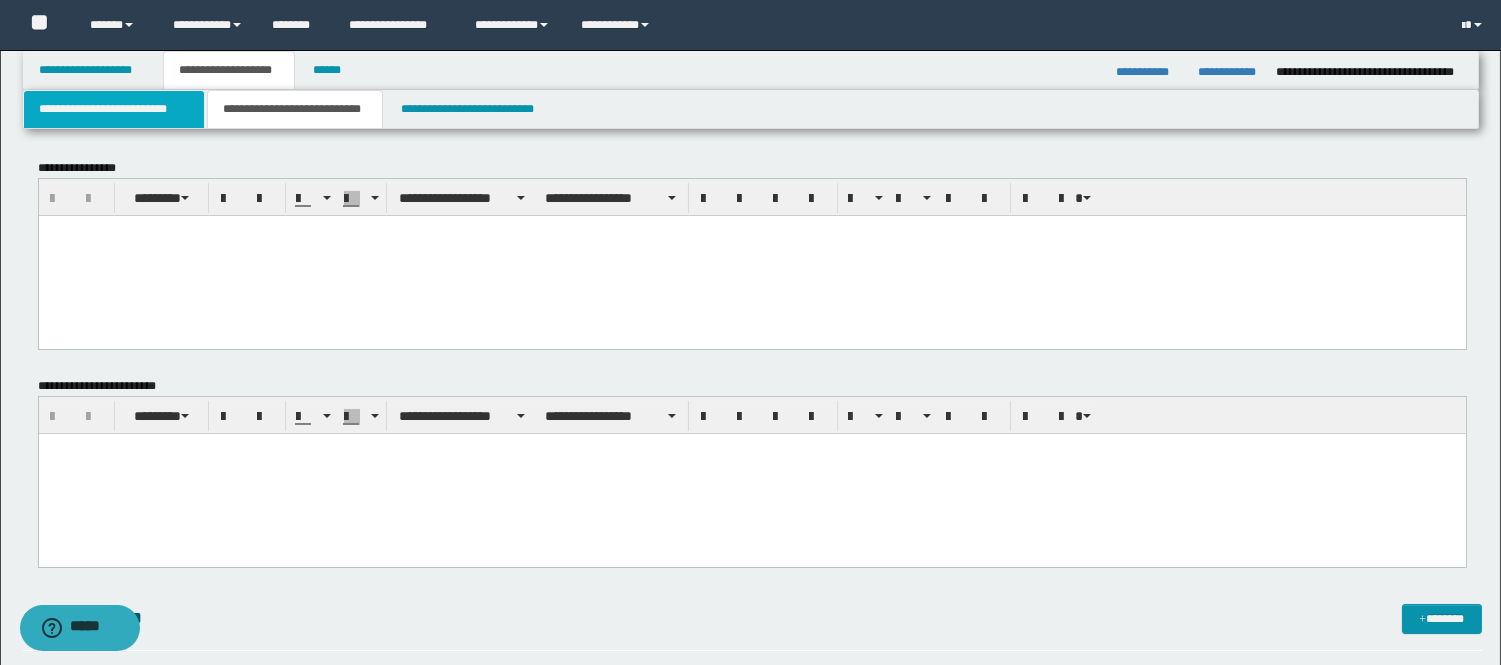click on "**********" at bounding box center (114, 109) 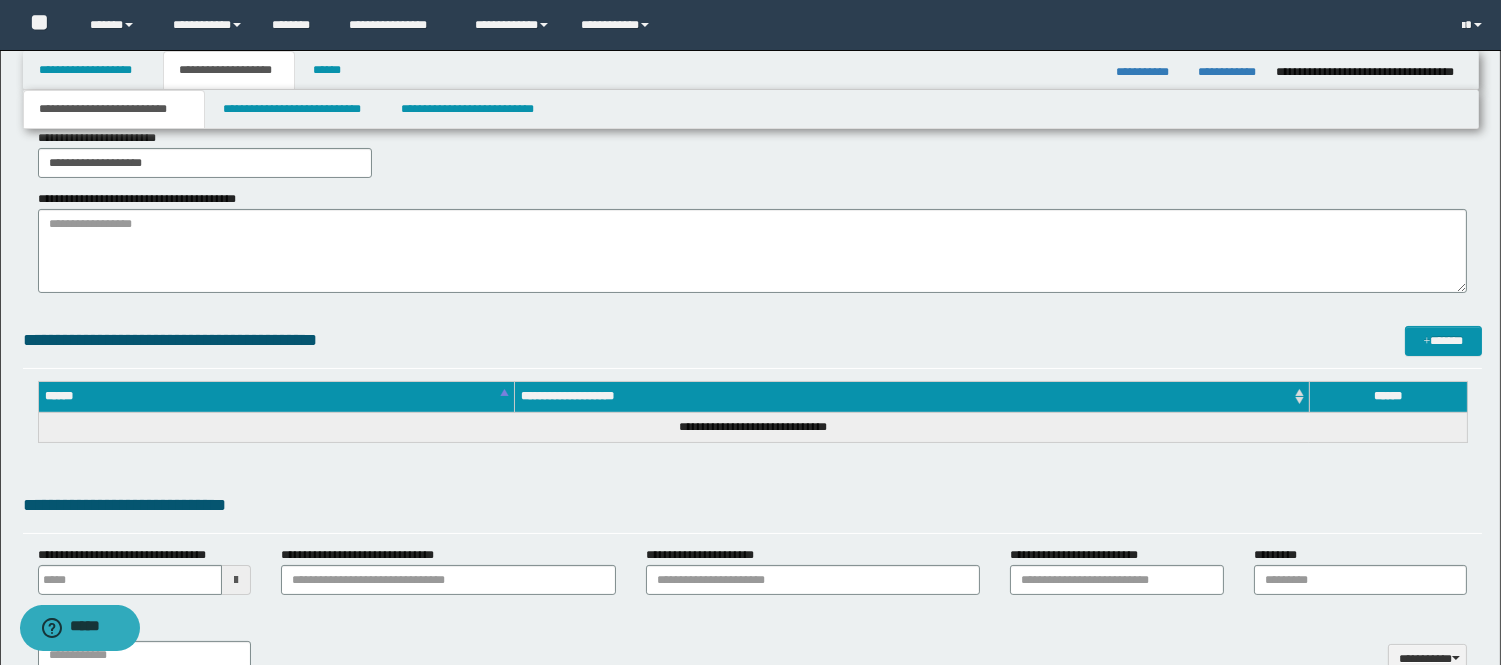scroll, scrollTop: 666, scrollLeft: 0, axis: vertical 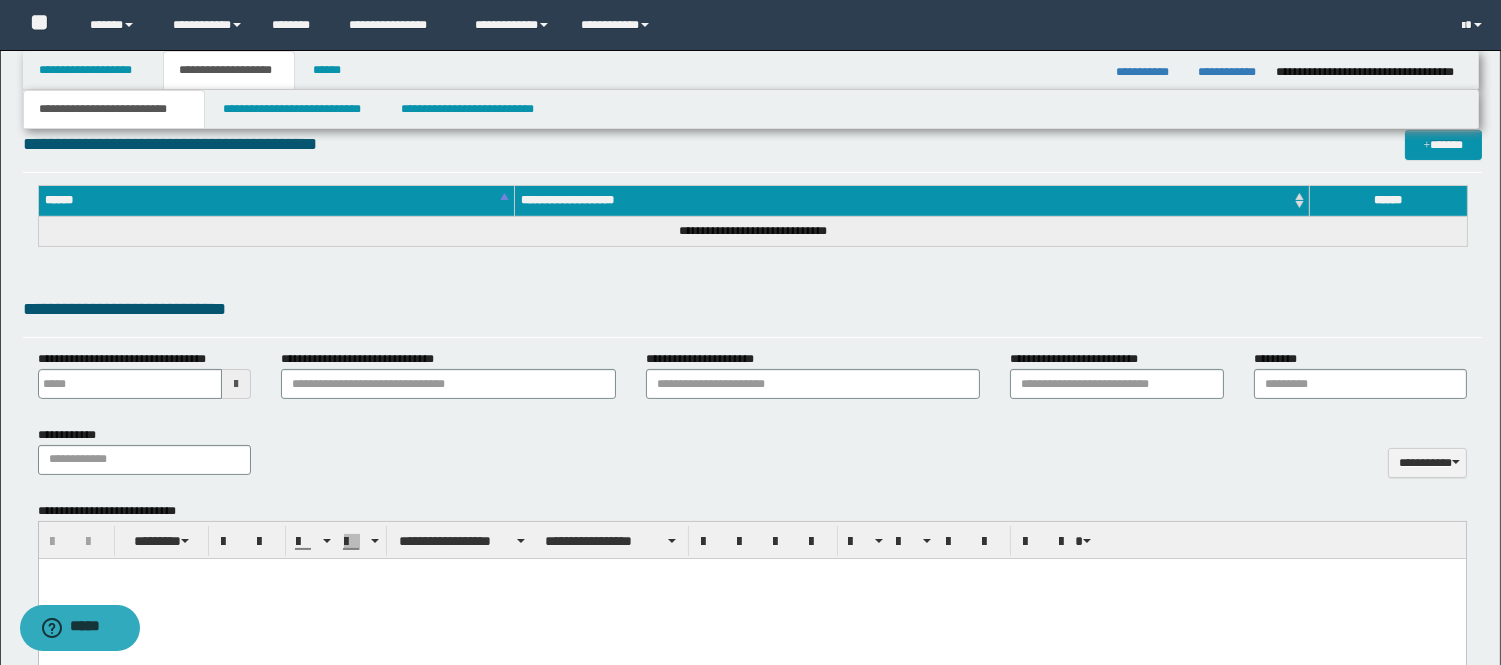 click at bounding box center [751, 598] 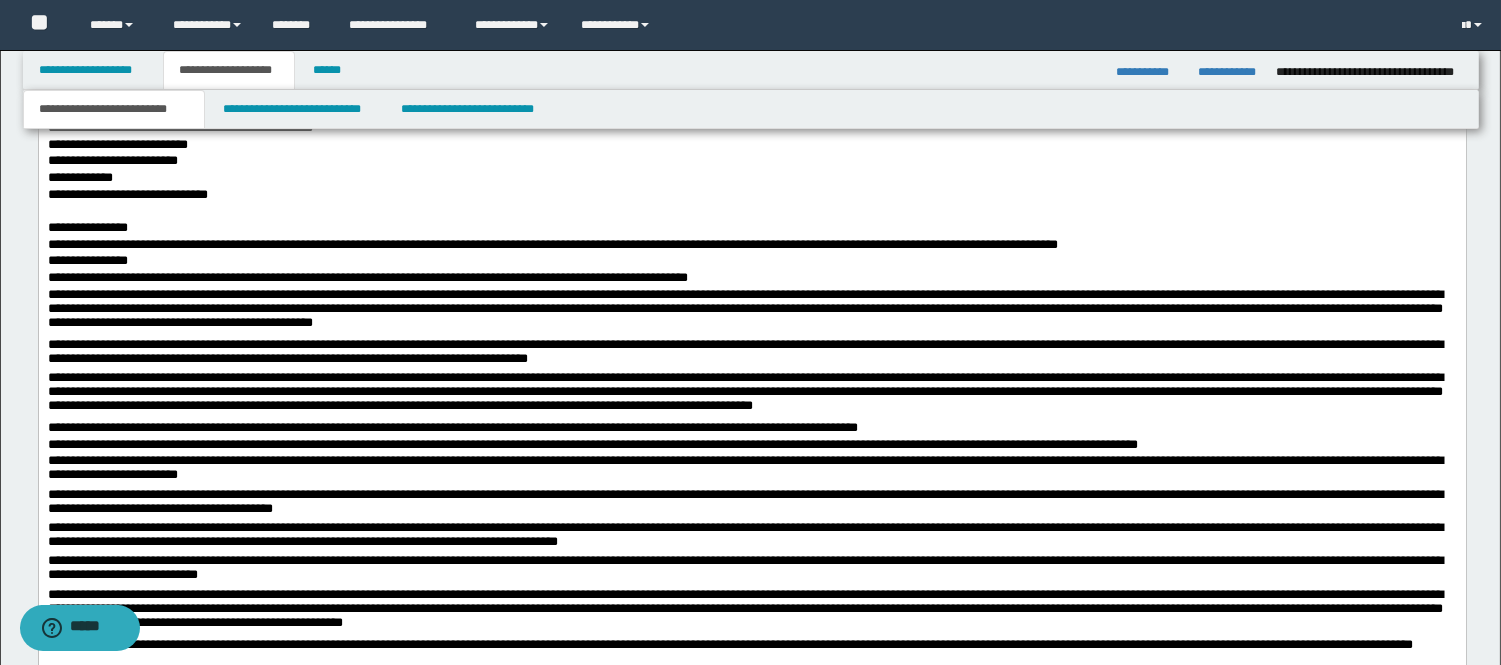 scroll, scrollTop: 1111, scrollLeft: 0, axis: vertical 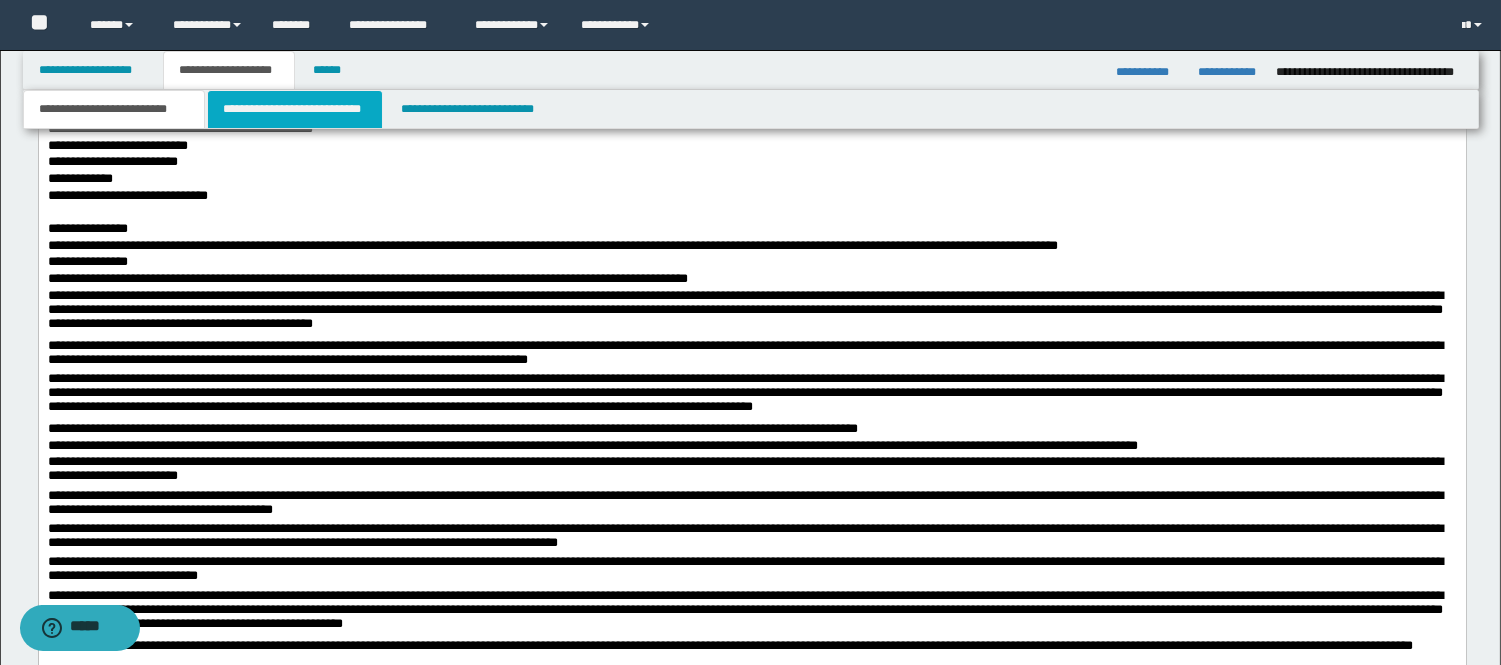 click on "**********" at bounding box center [295, 109] 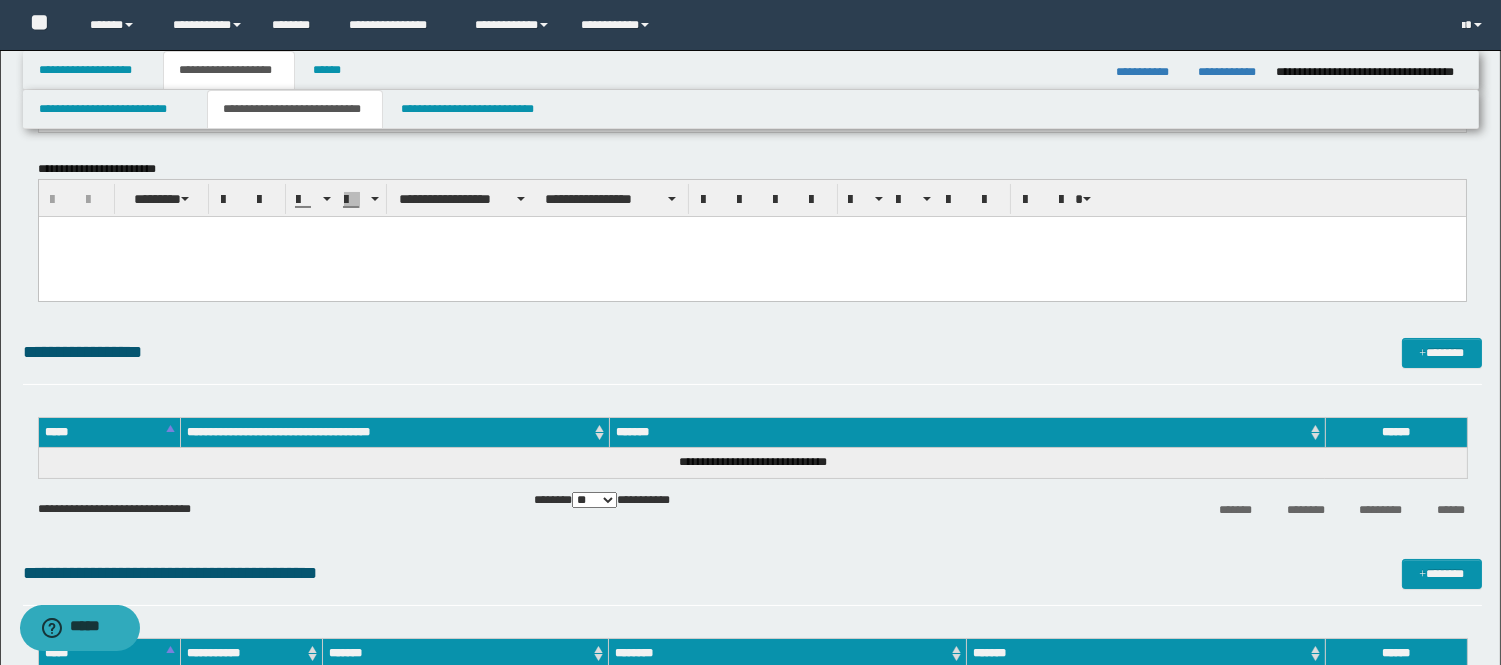 scroll, scrollTop: 31, scrollLeft: 0, axis: vertical 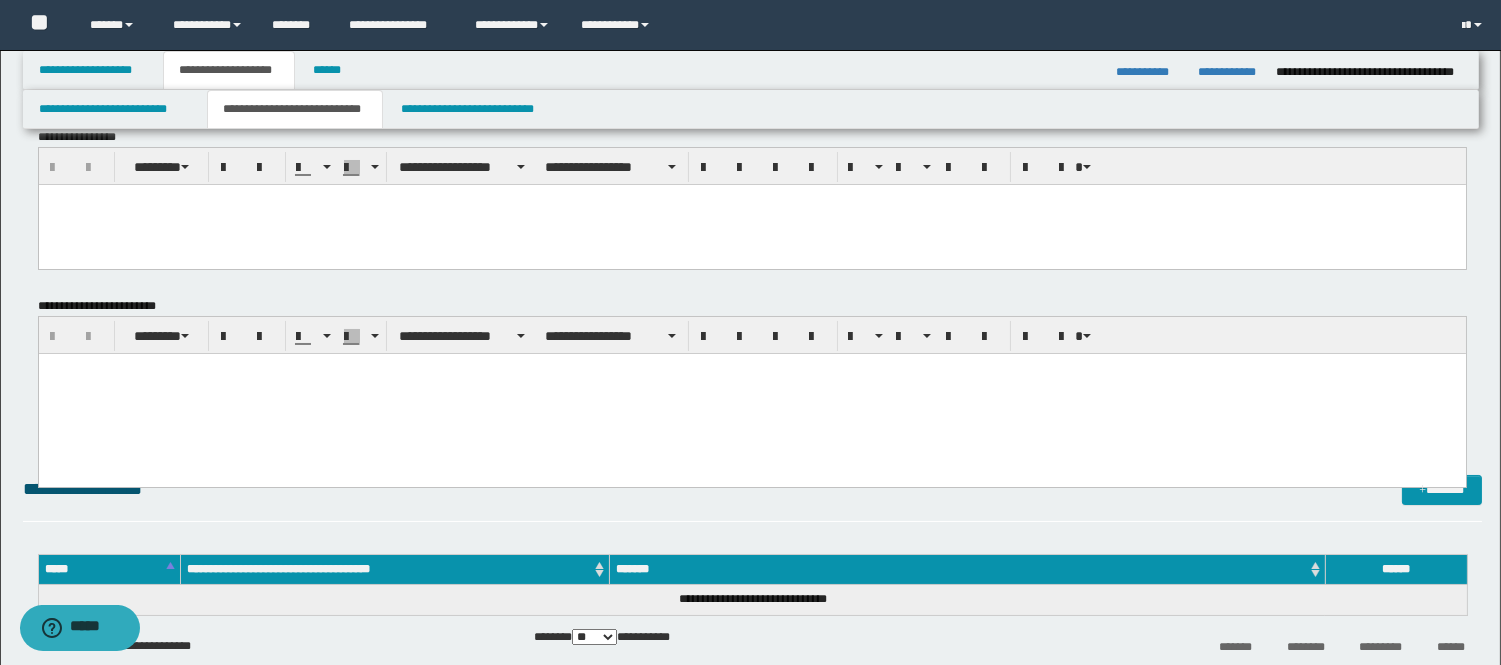 click at bounding box center (751, 369) 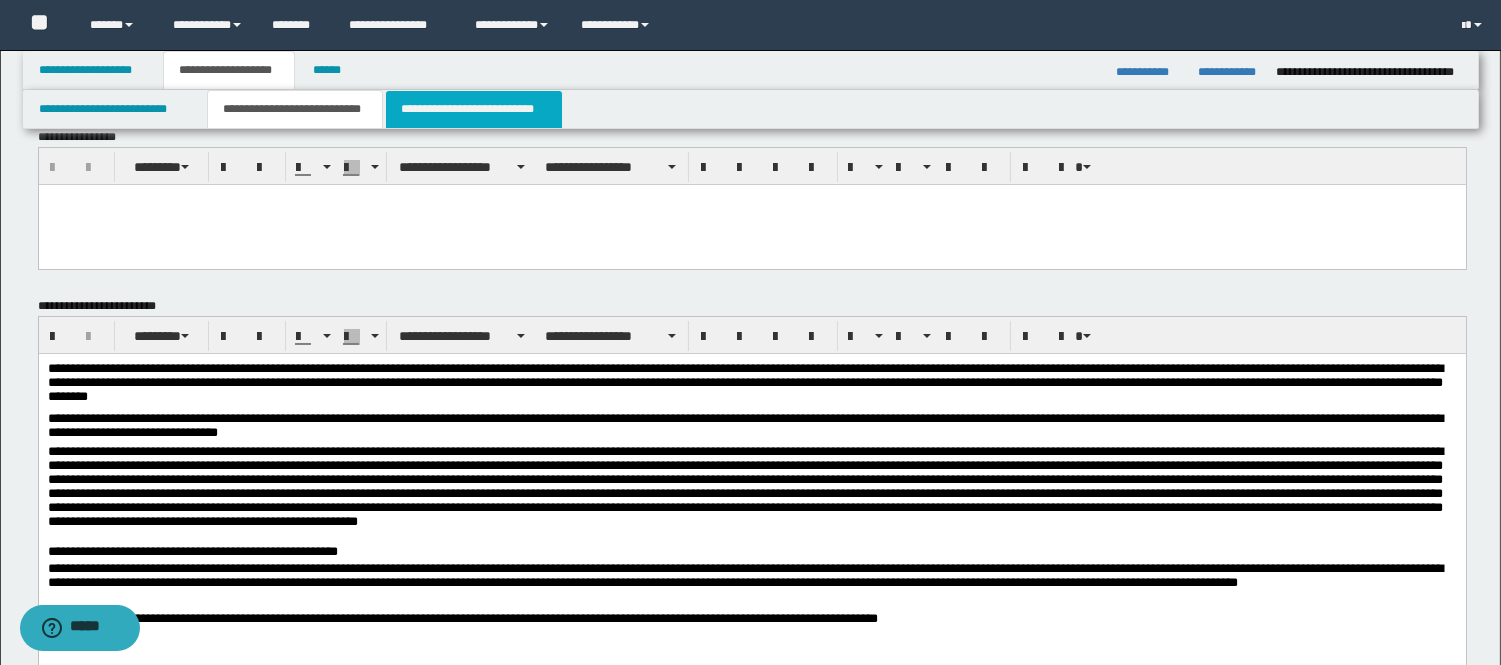 click on "**********" at bounding box center (474, 109) 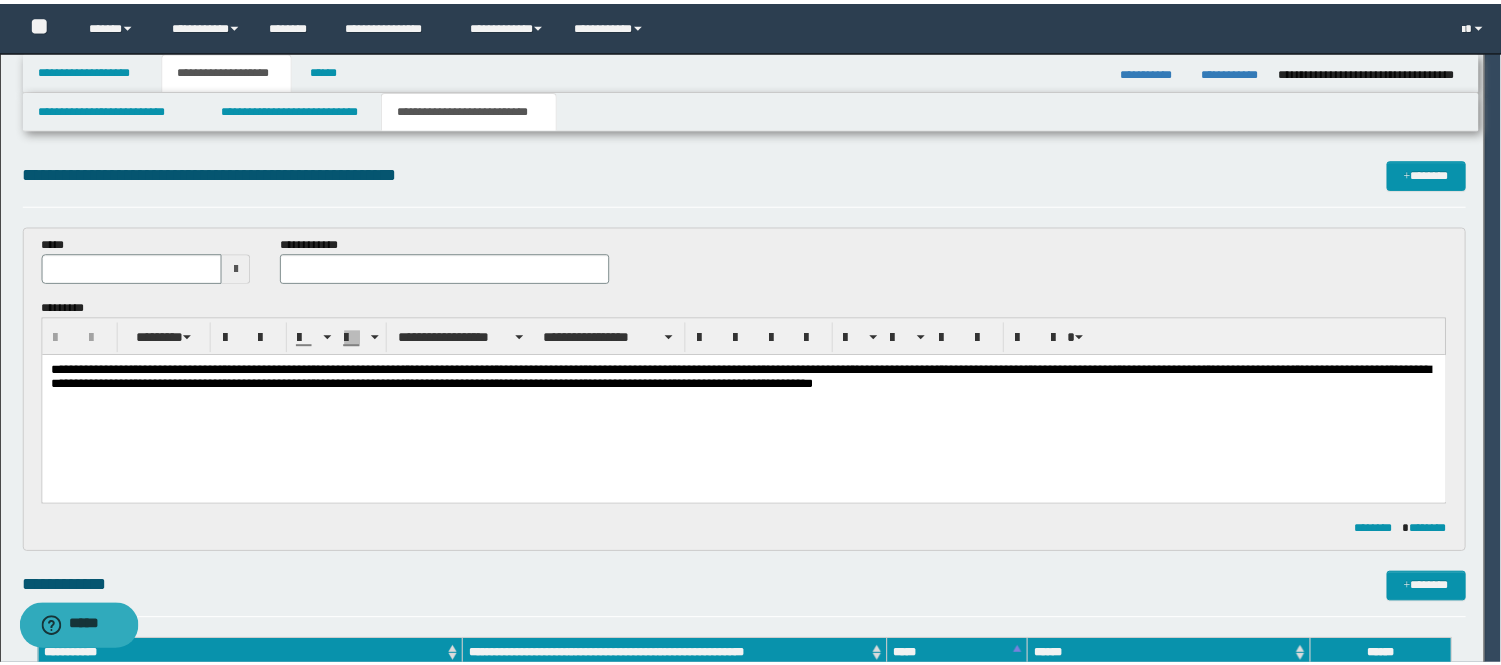 scroll, scrollTop: 0, scrollLeft: 0, axis: both 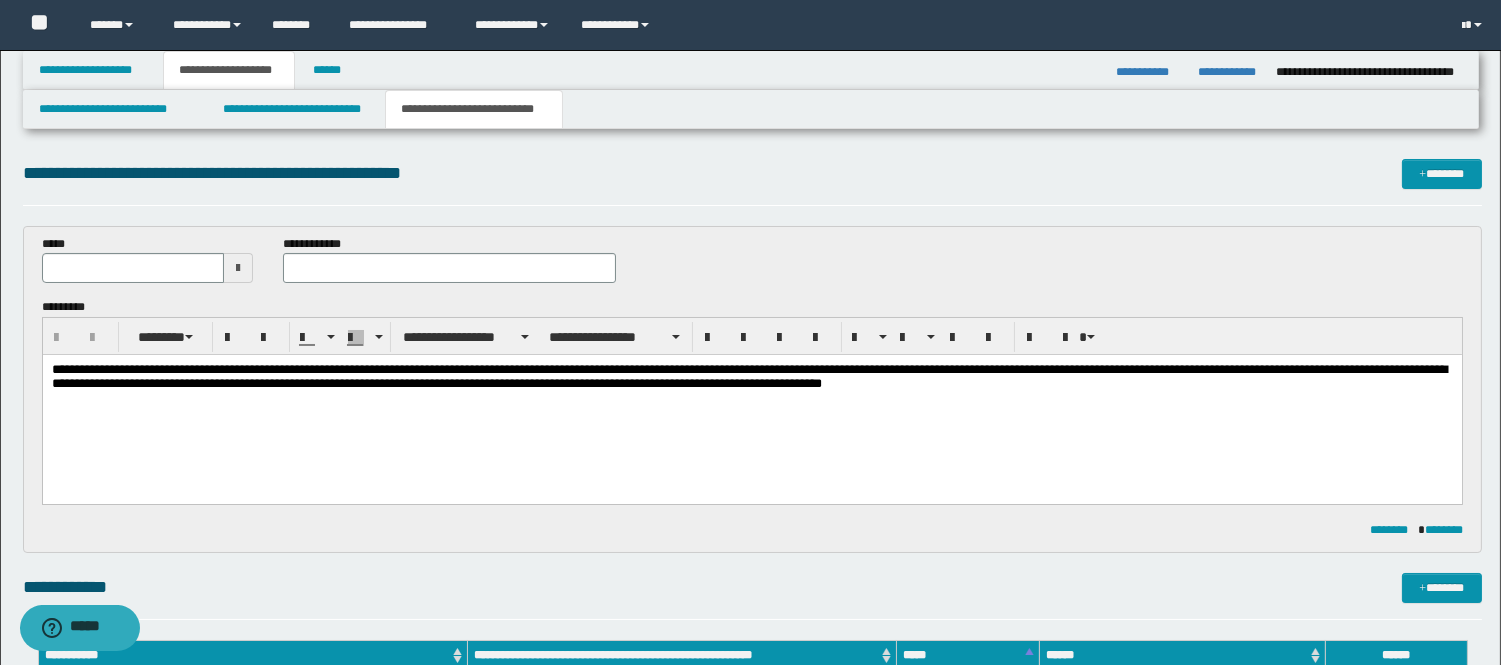 drag, startPoint x: 180, startPoint y: 455, endPoint x: 175, endPoint y: 440, distance: 15.811388 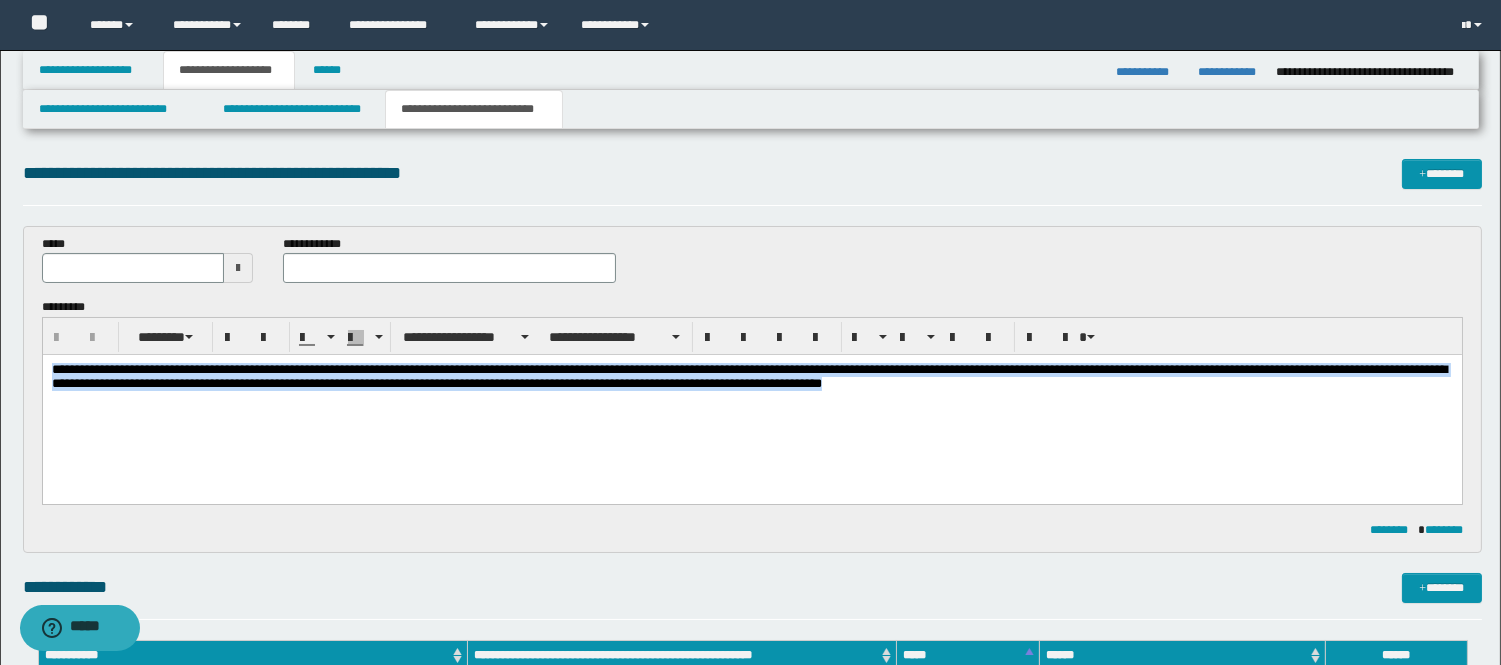 drag, startPoint x: 54, startPoint y: 365, endPoint x: 1185, endPoint y: 400, distance: 1131.5414 